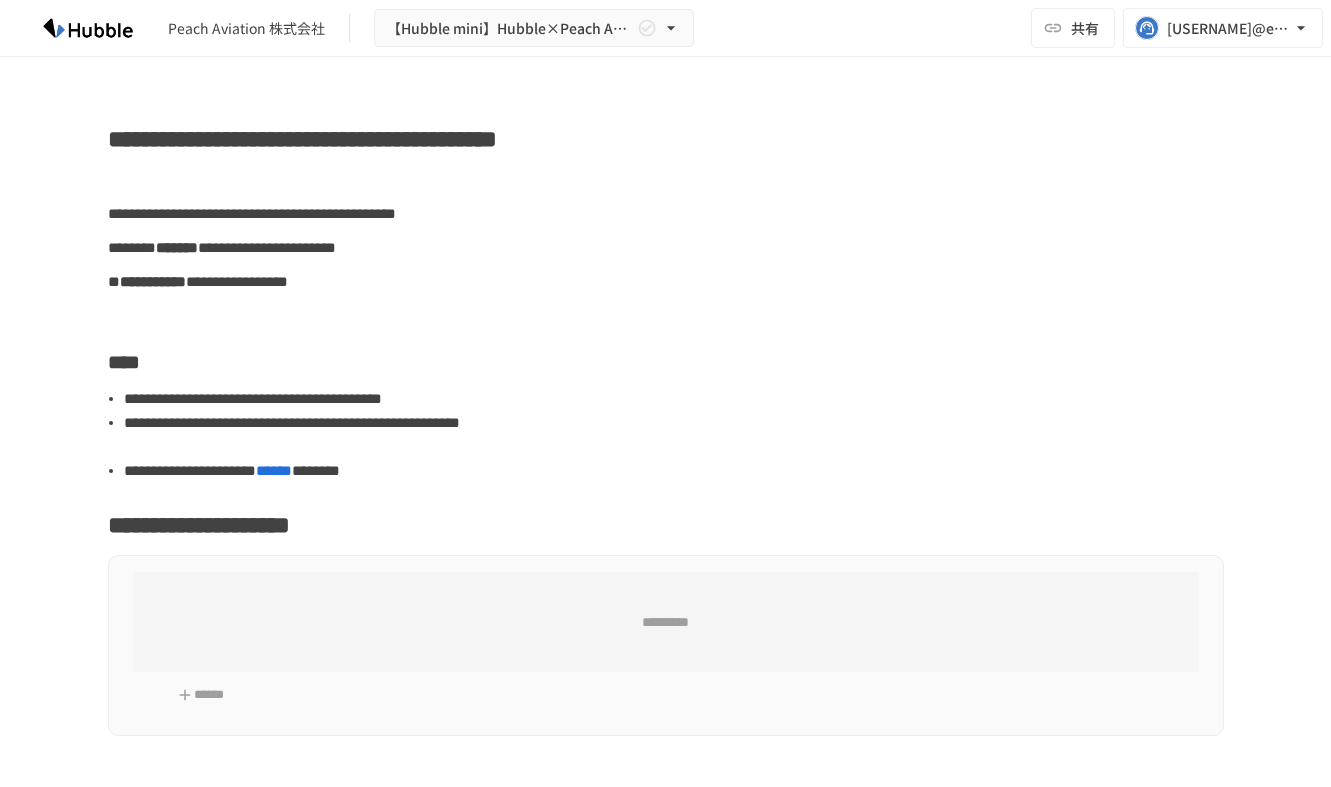 scroll, scrollTop: 0, scrollLeft: 0, axis: both 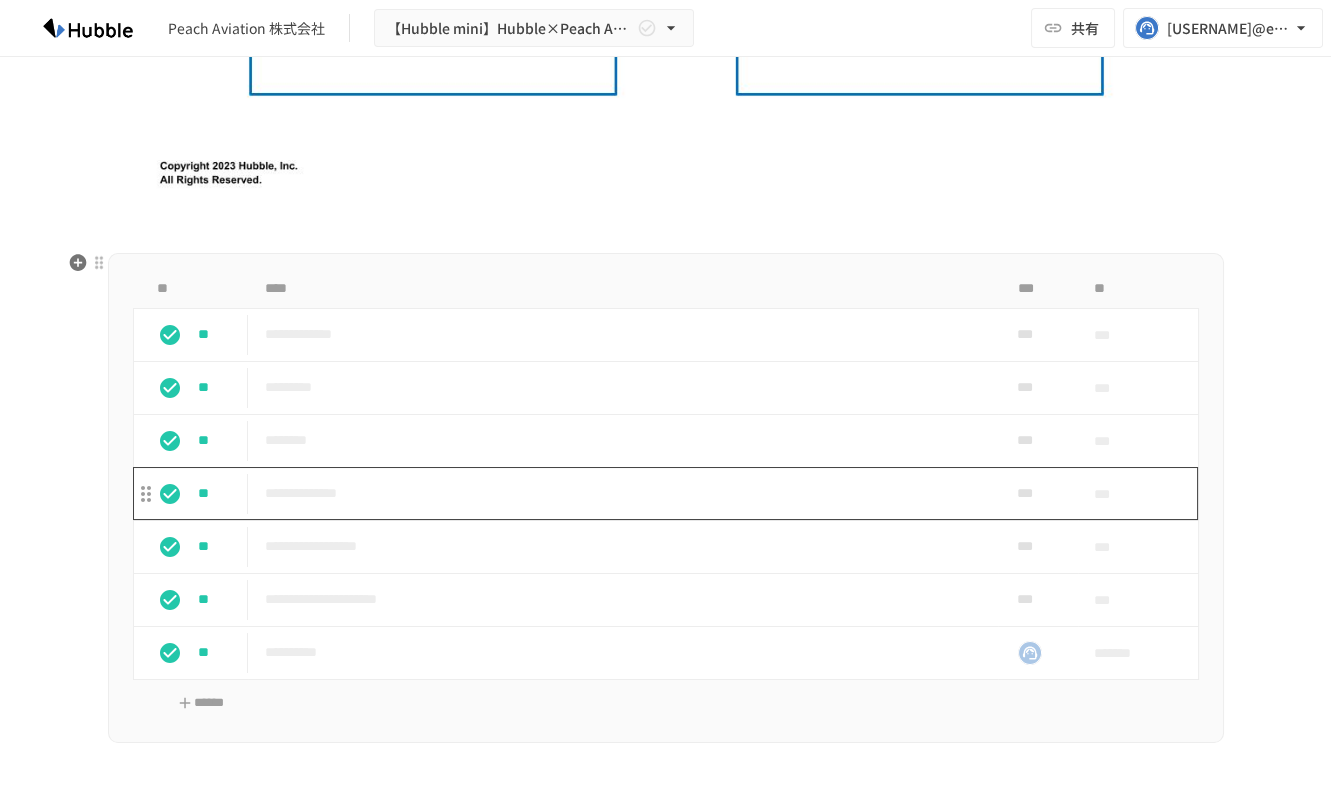 click on "**********" at bounding box center [623, 493] 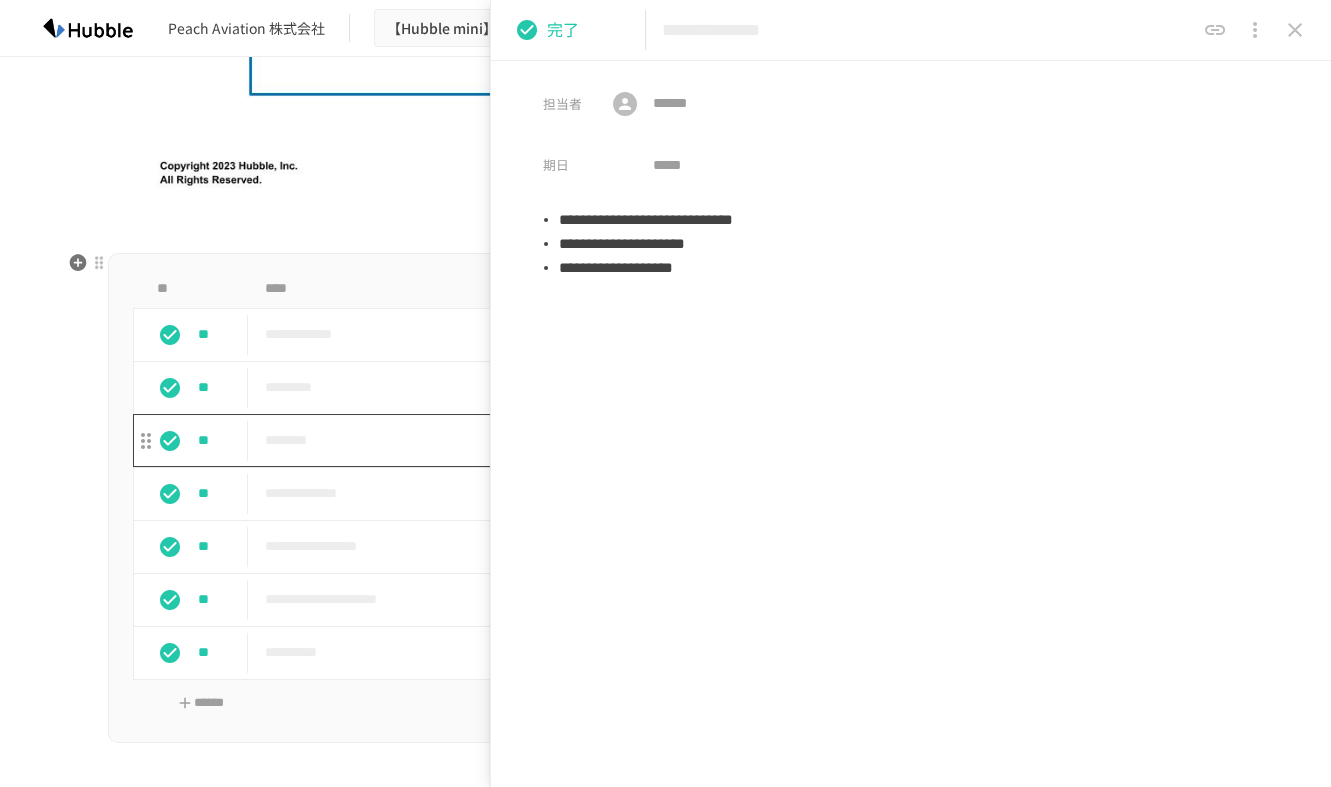click on "********" at bounding box center (623, 440) 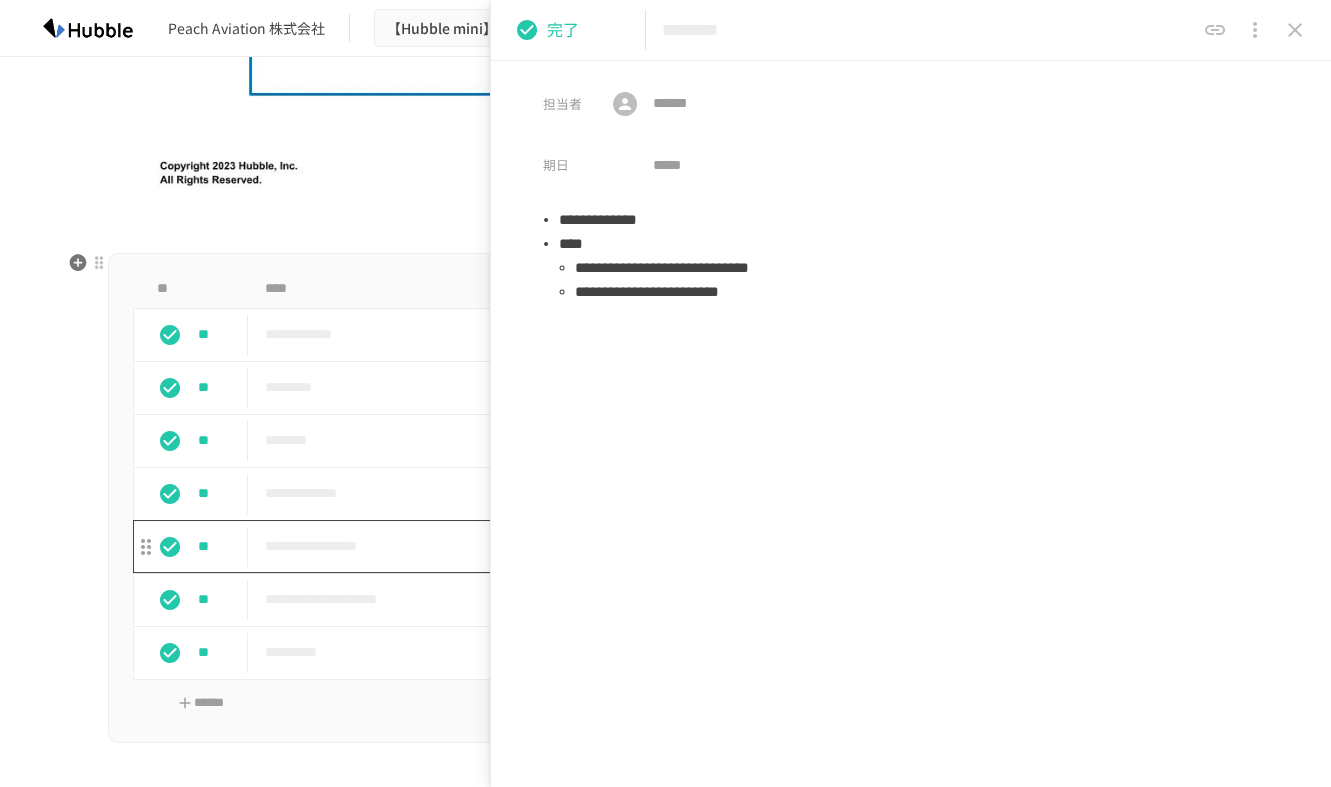 click on "**********" at bounding box center (623, 546) 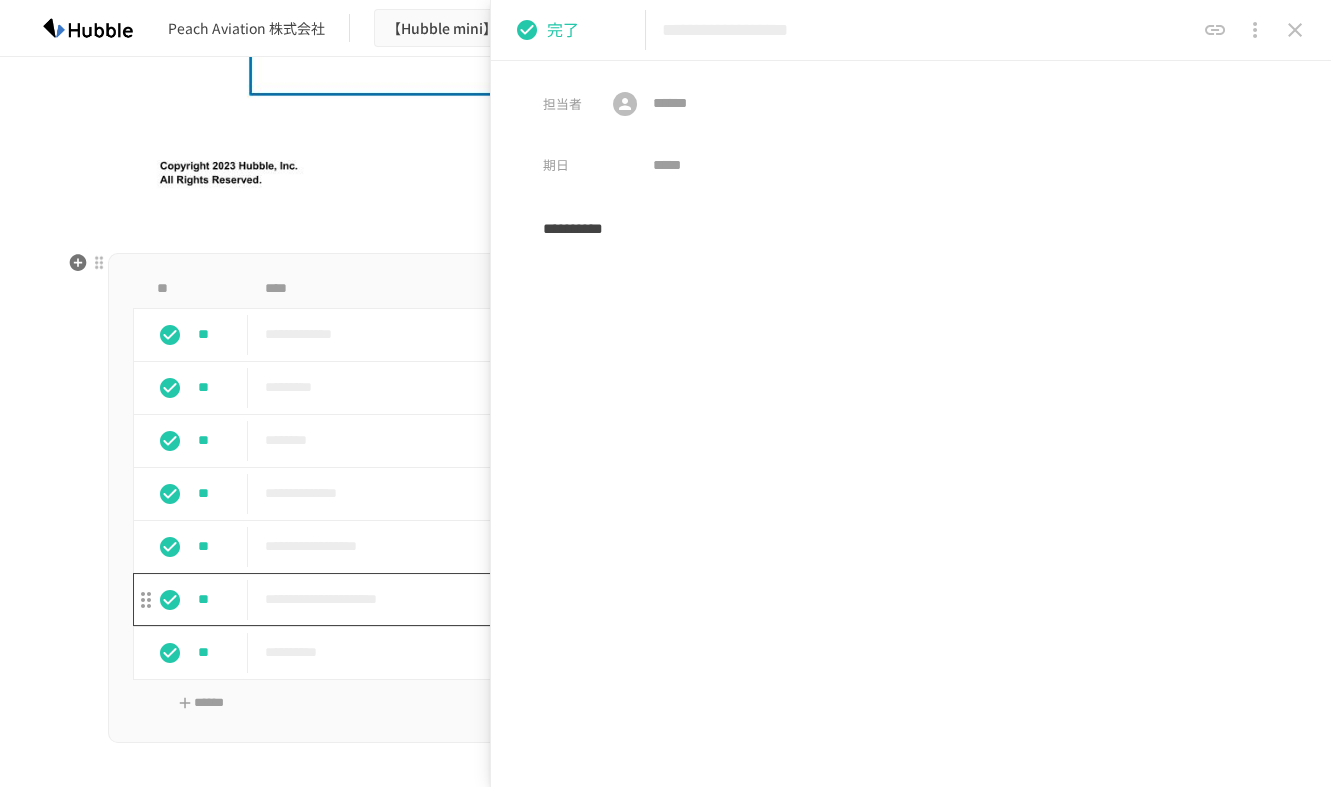 click on "**********" at bounding box center (623, 599) 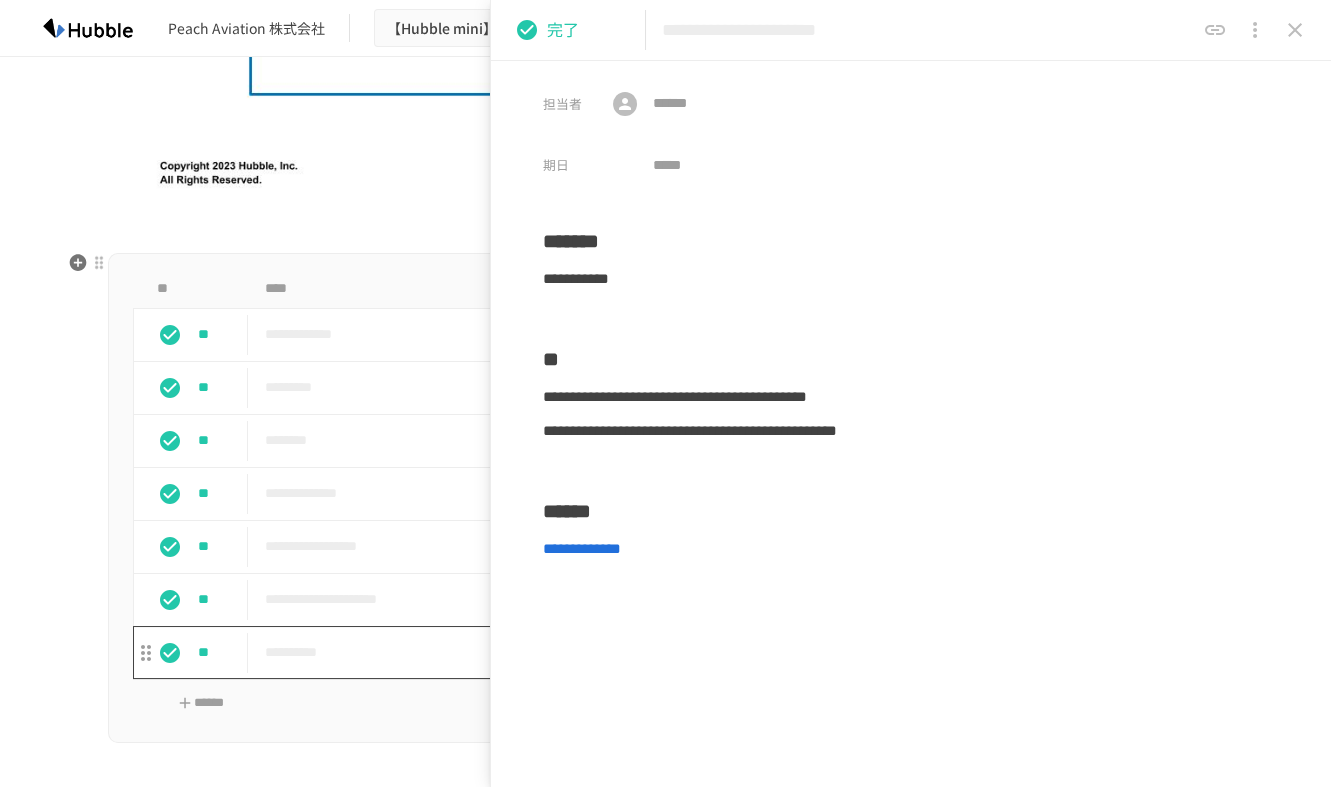 click on "**********" at bounding box center (623, 652) 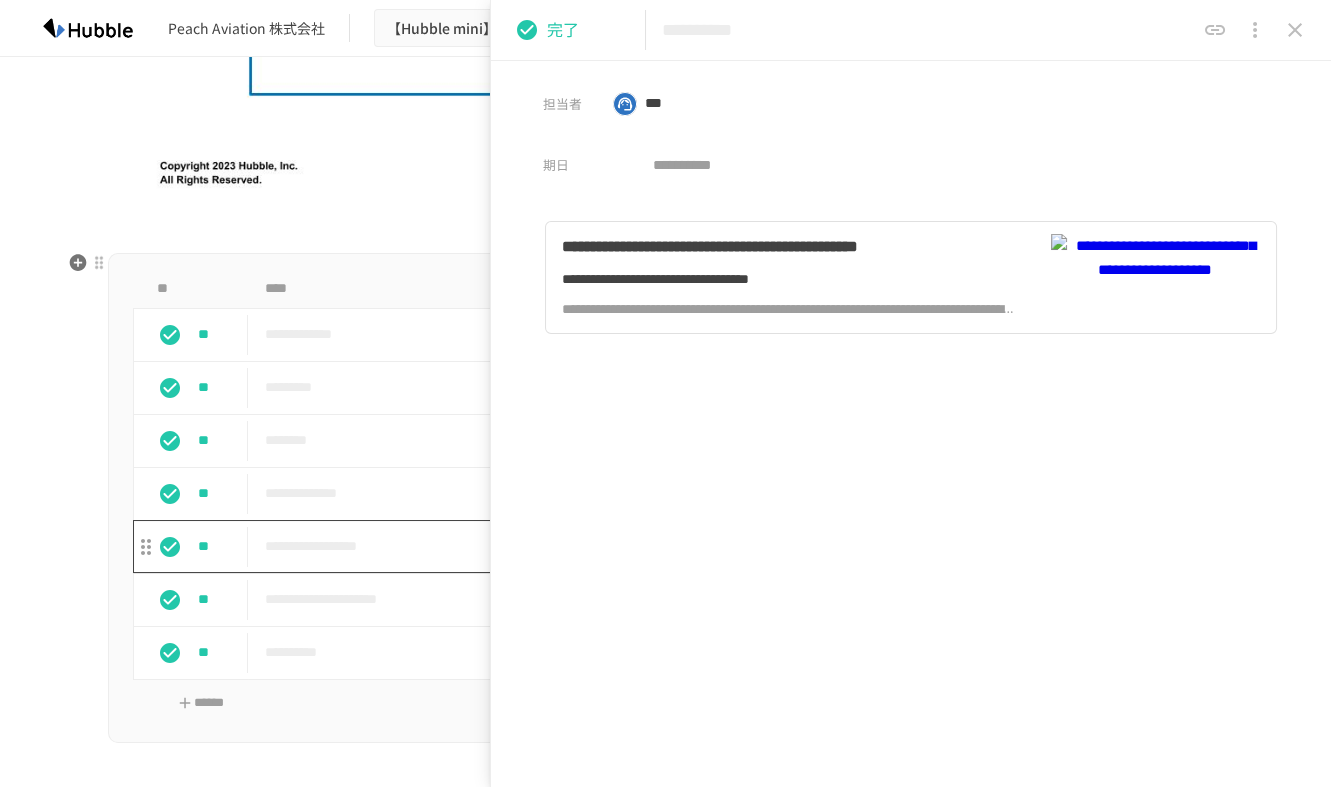click on "**********" at bounding box center (623, 546) 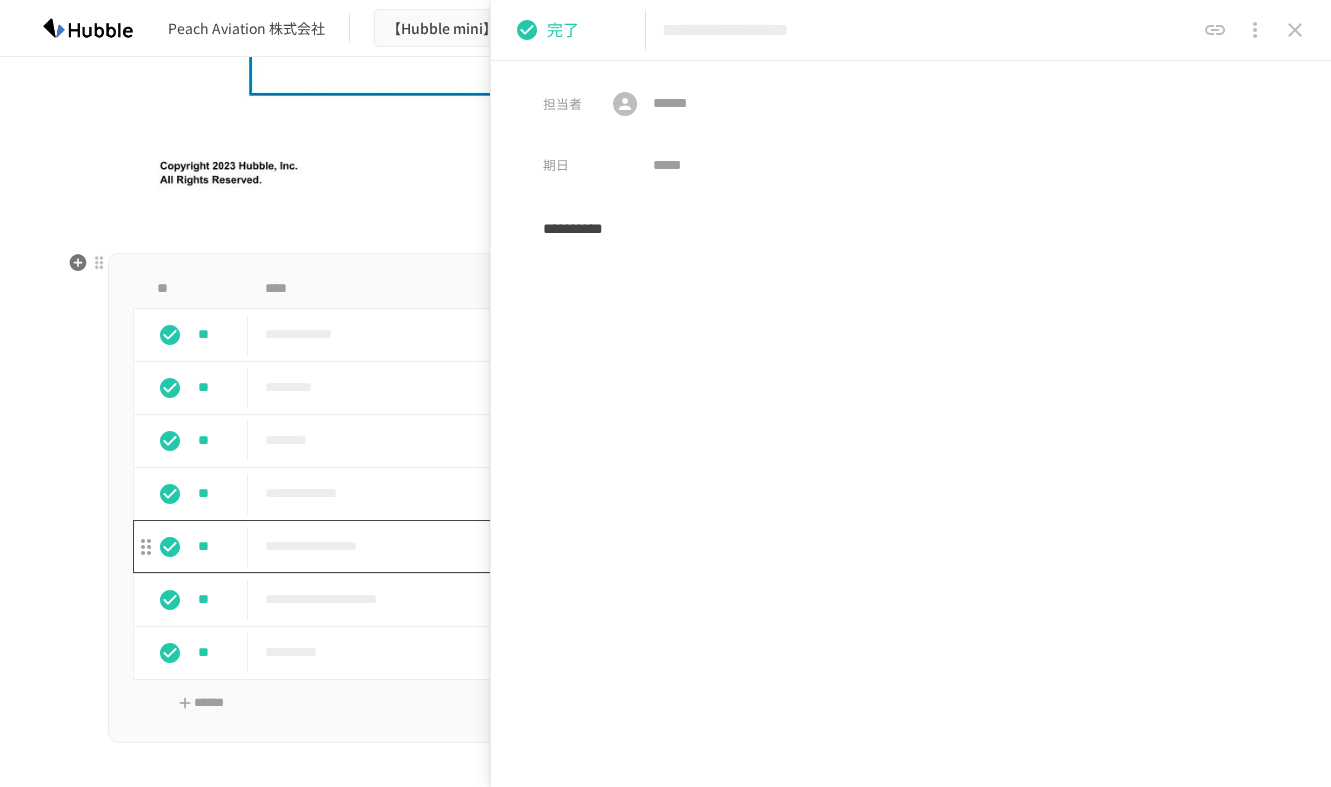 type on "**********" 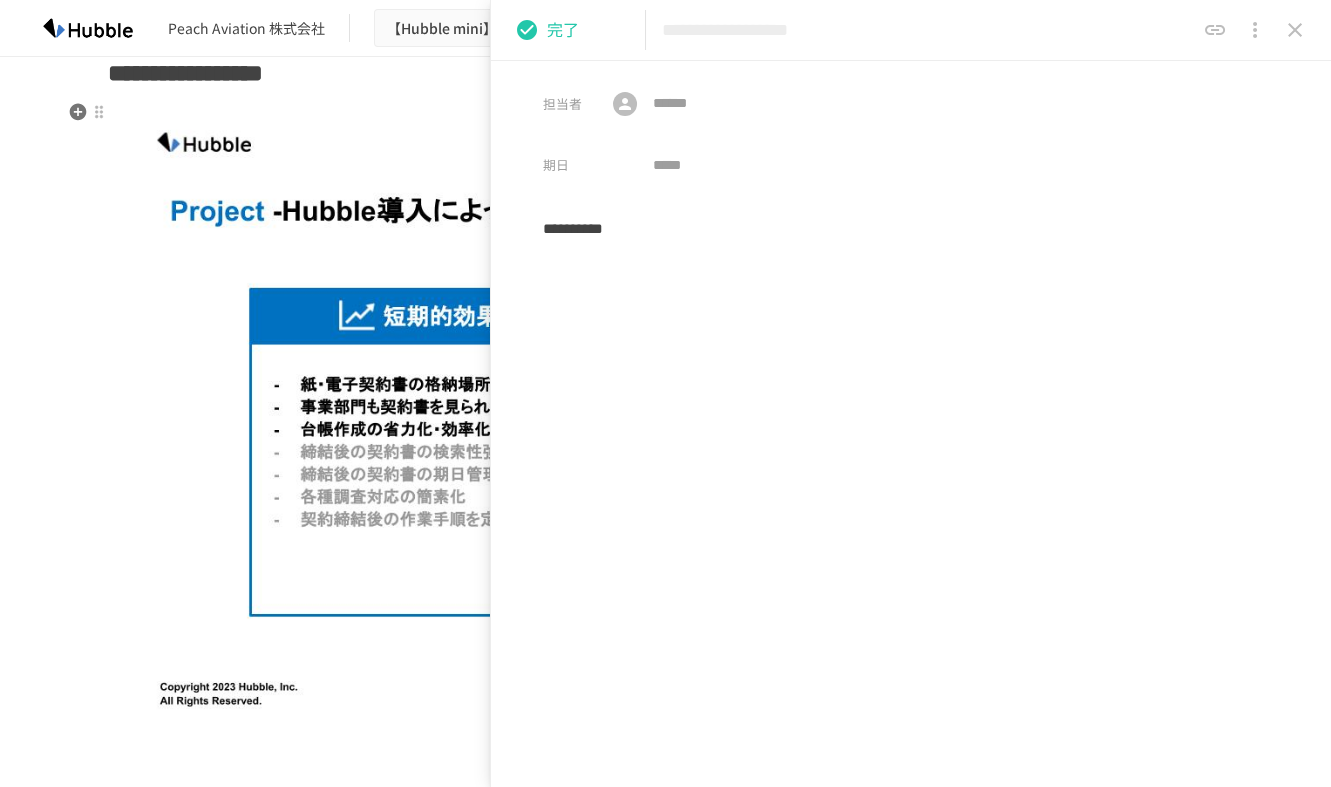 scroll, scrollTop: 895, scrollLeft: 0, axis: vertical 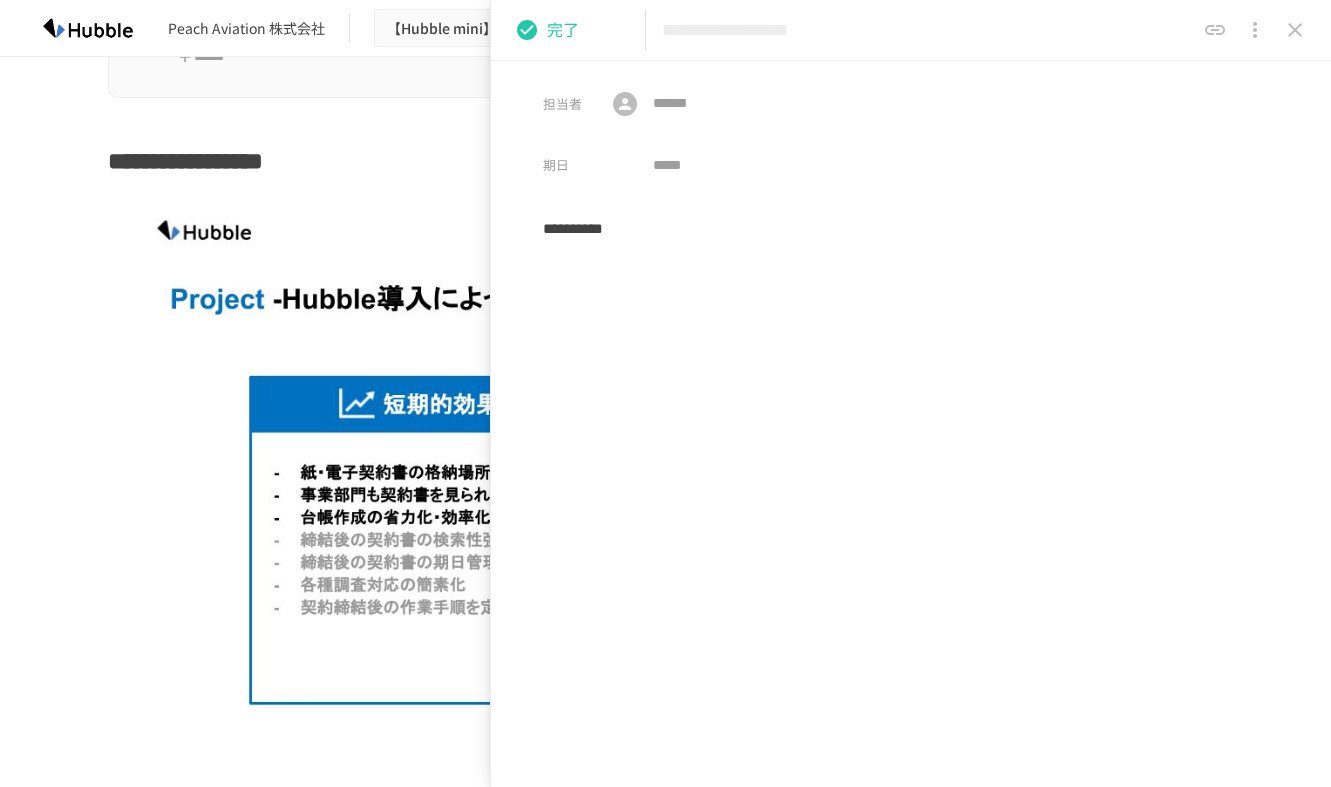 click 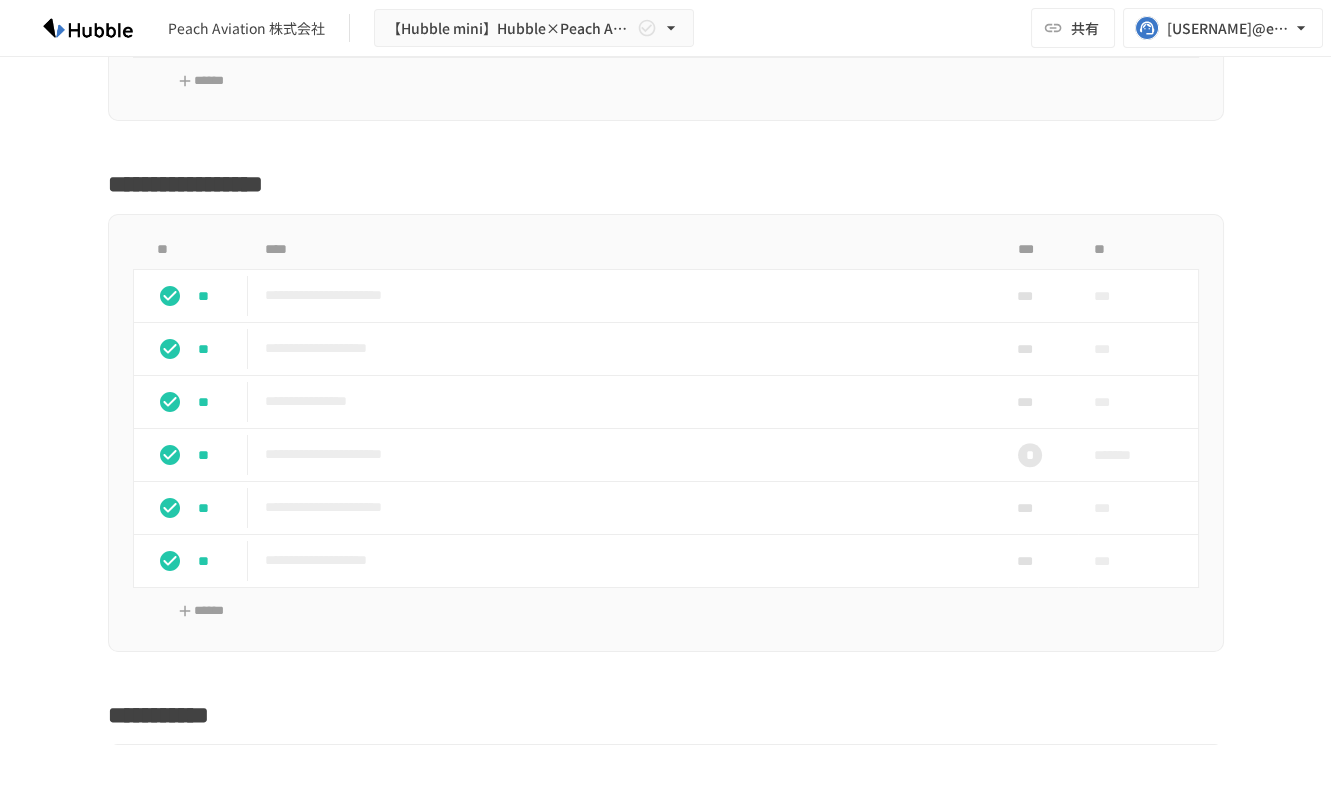 scroll, scrollTop: 2217, scrollLeft: 0, axis: vertical 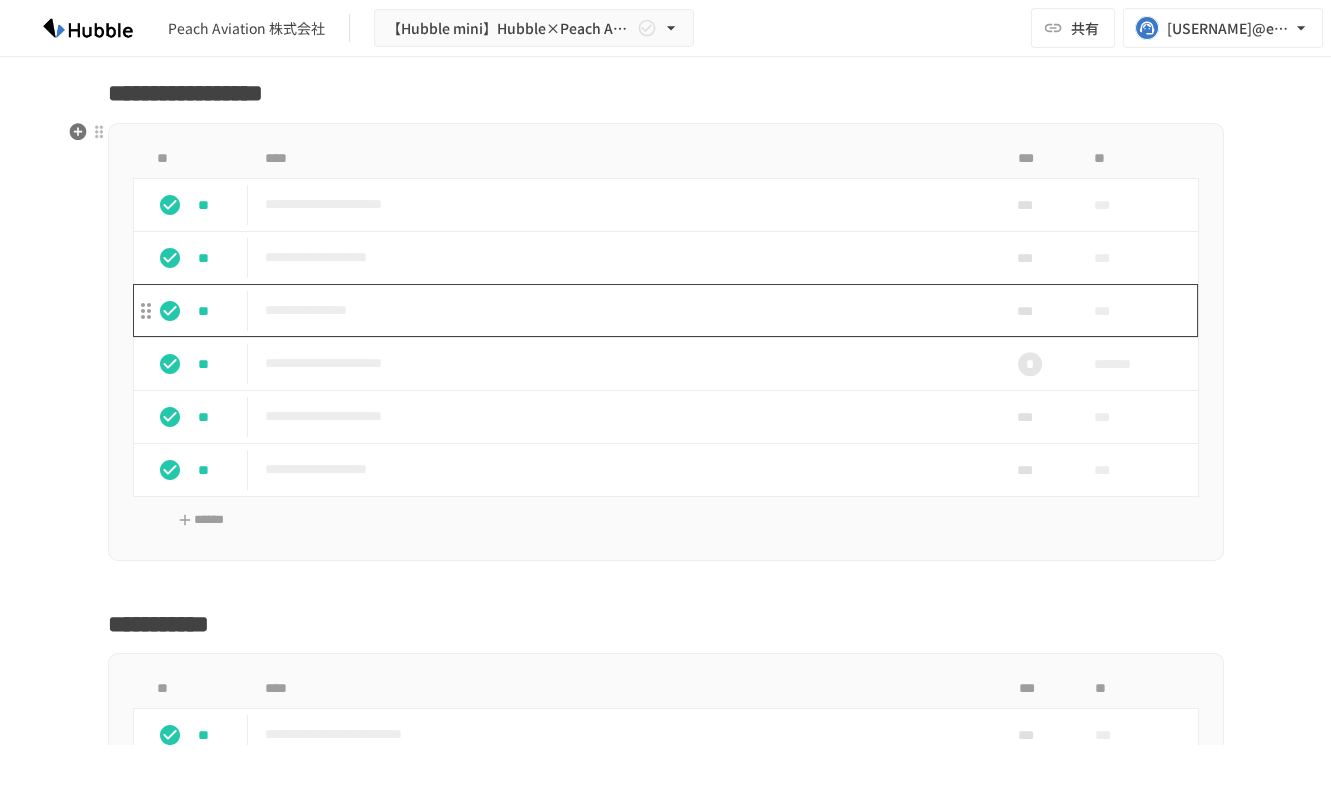 click on "**********" at bounding box center (623, 310) 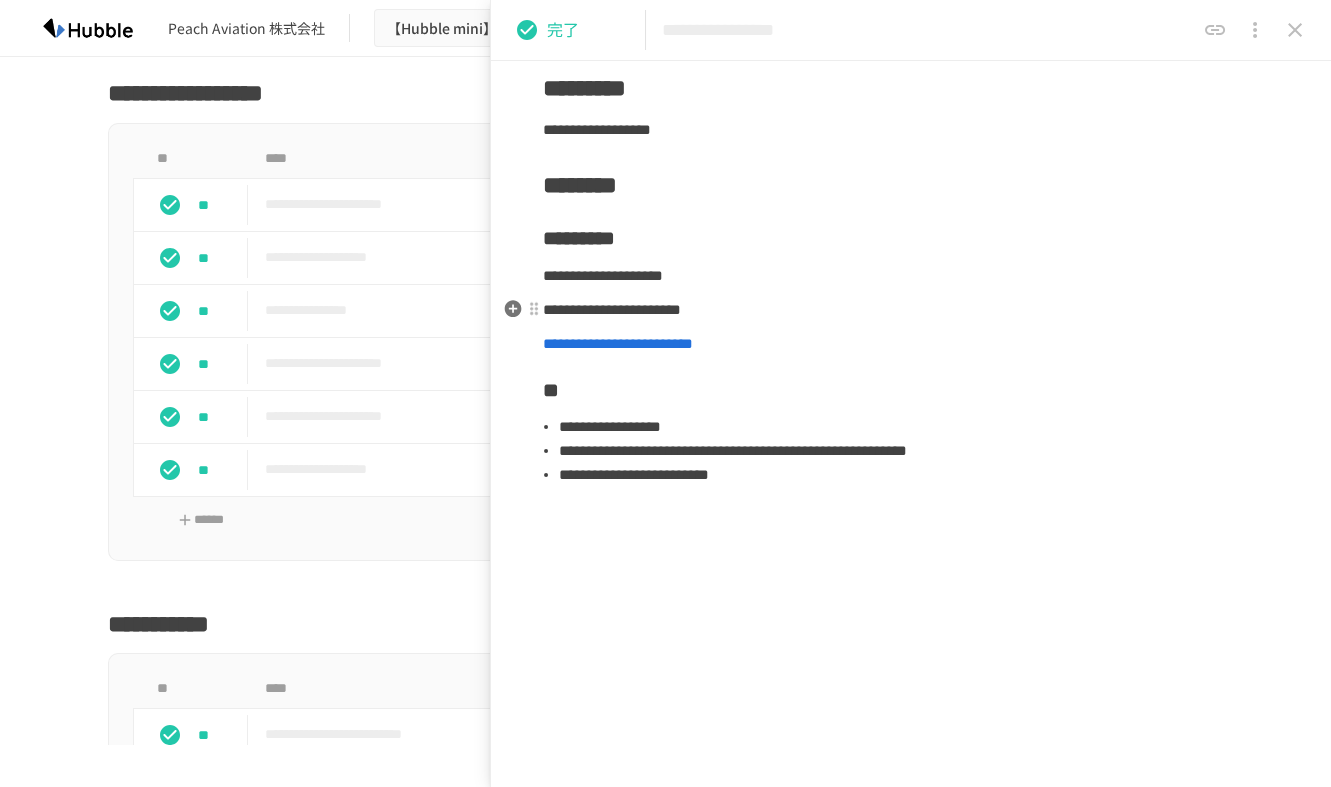 scroll, scrollTop: 0, scrollLeft: 0, axis: both 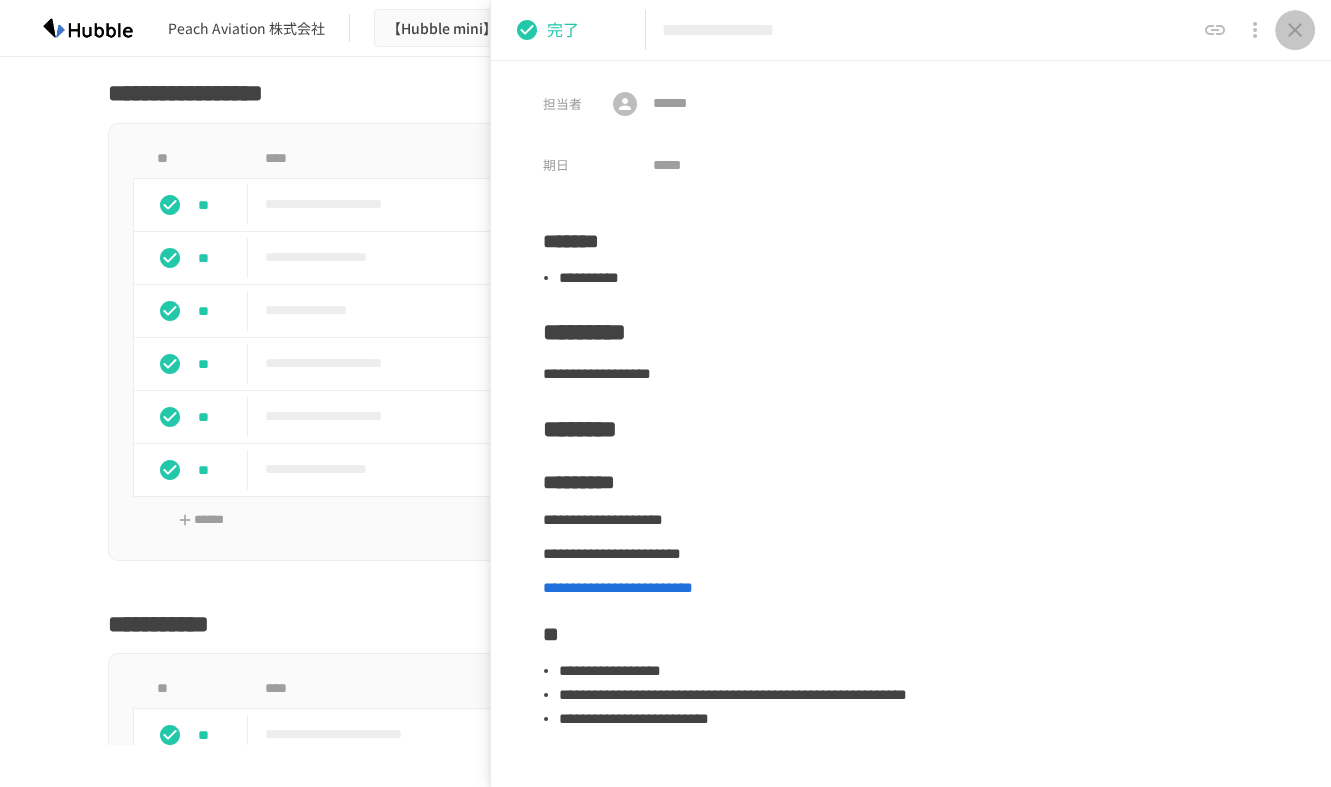 click 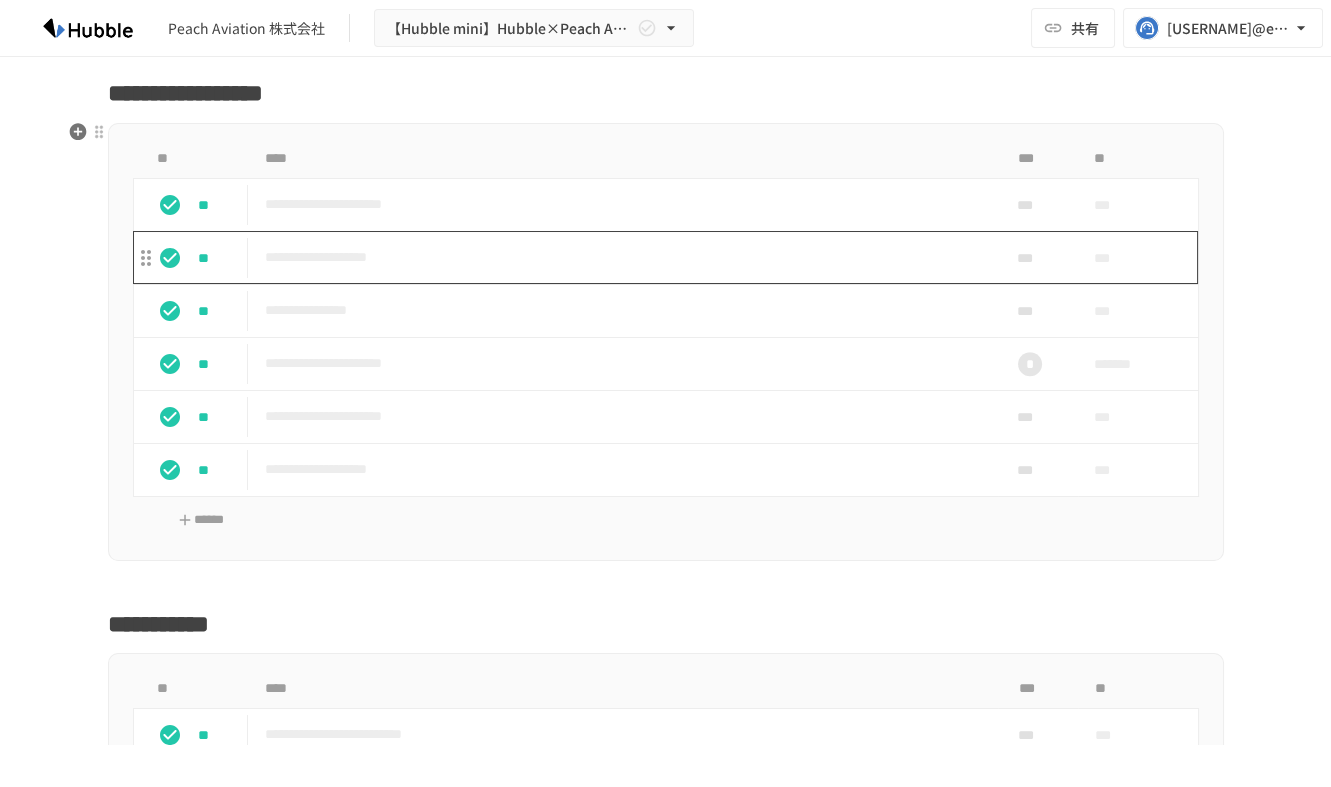 click on "**********" at bounding box center [623, 257] 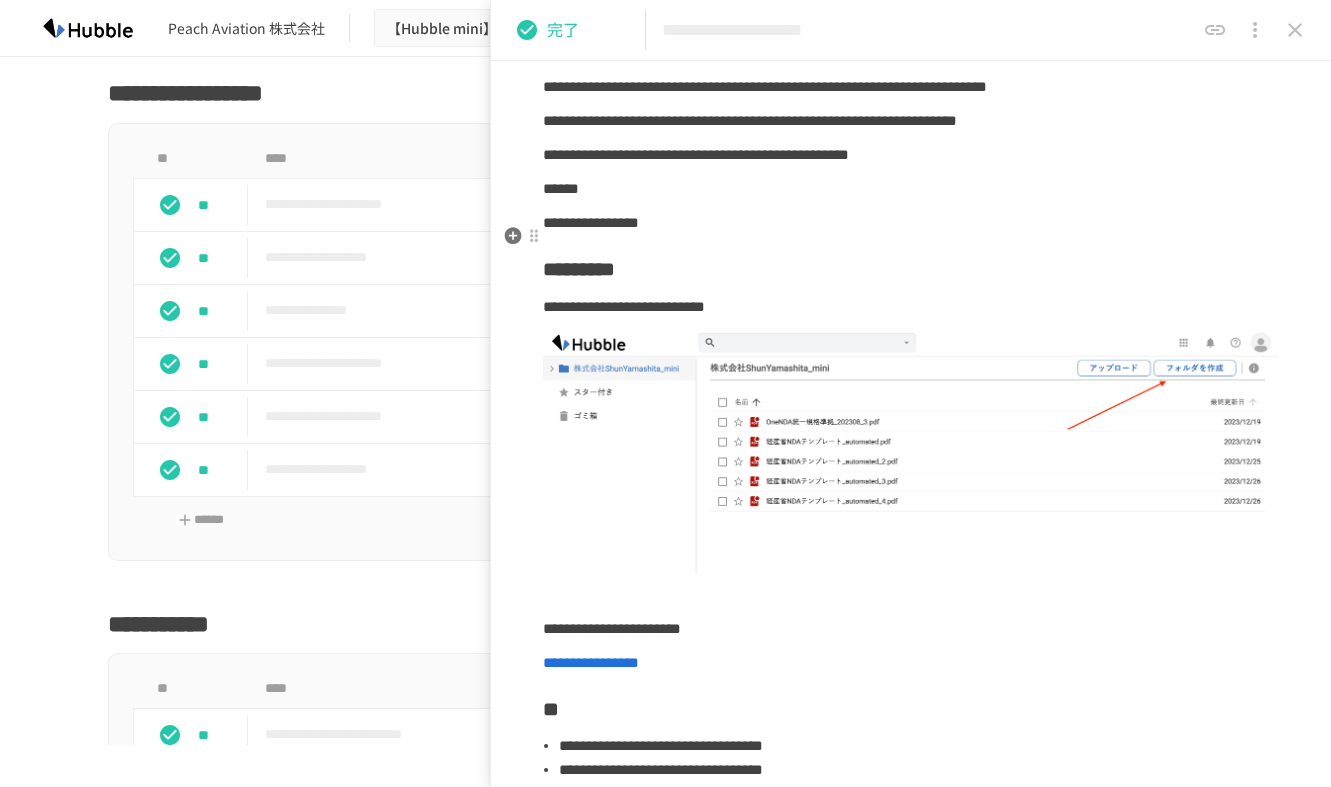 scroll, scrollTop: 55, scrollLeft: 0, axis: vertical 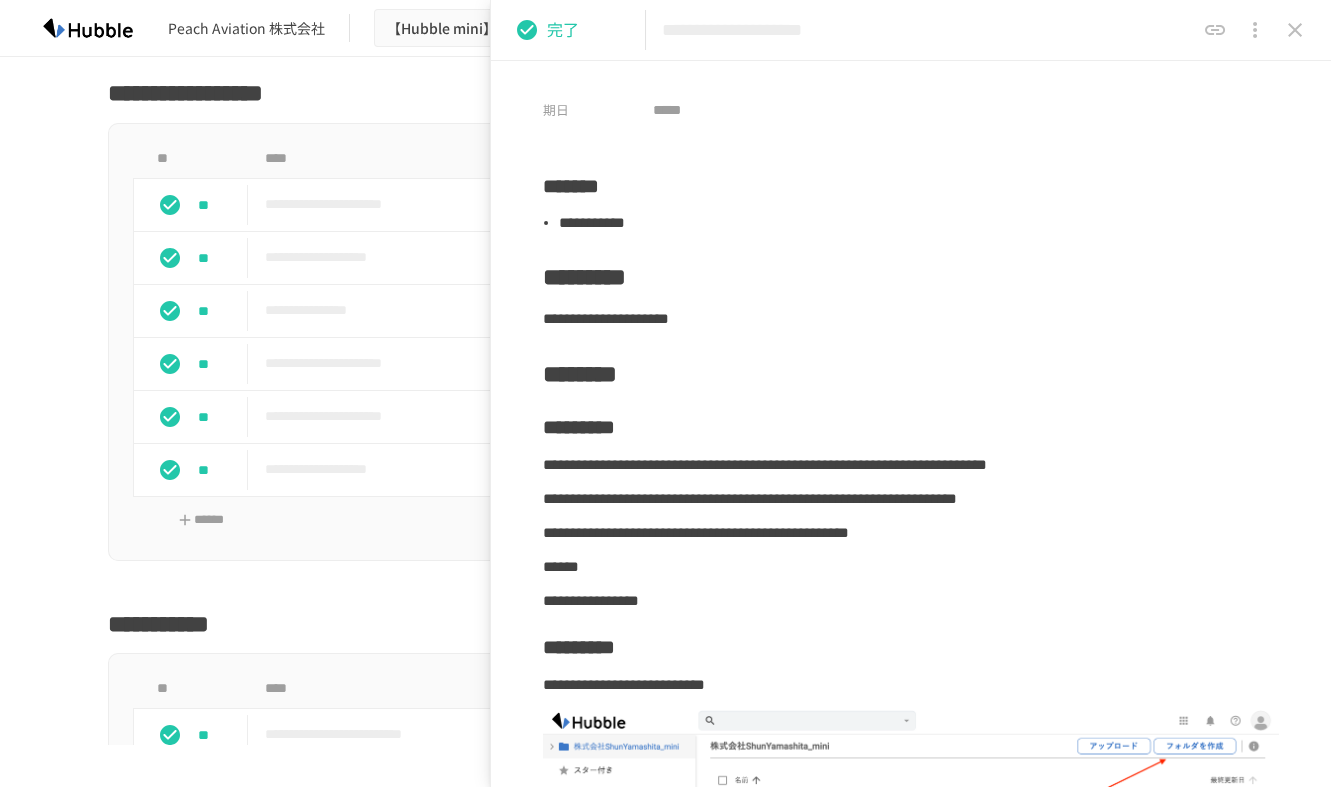 click 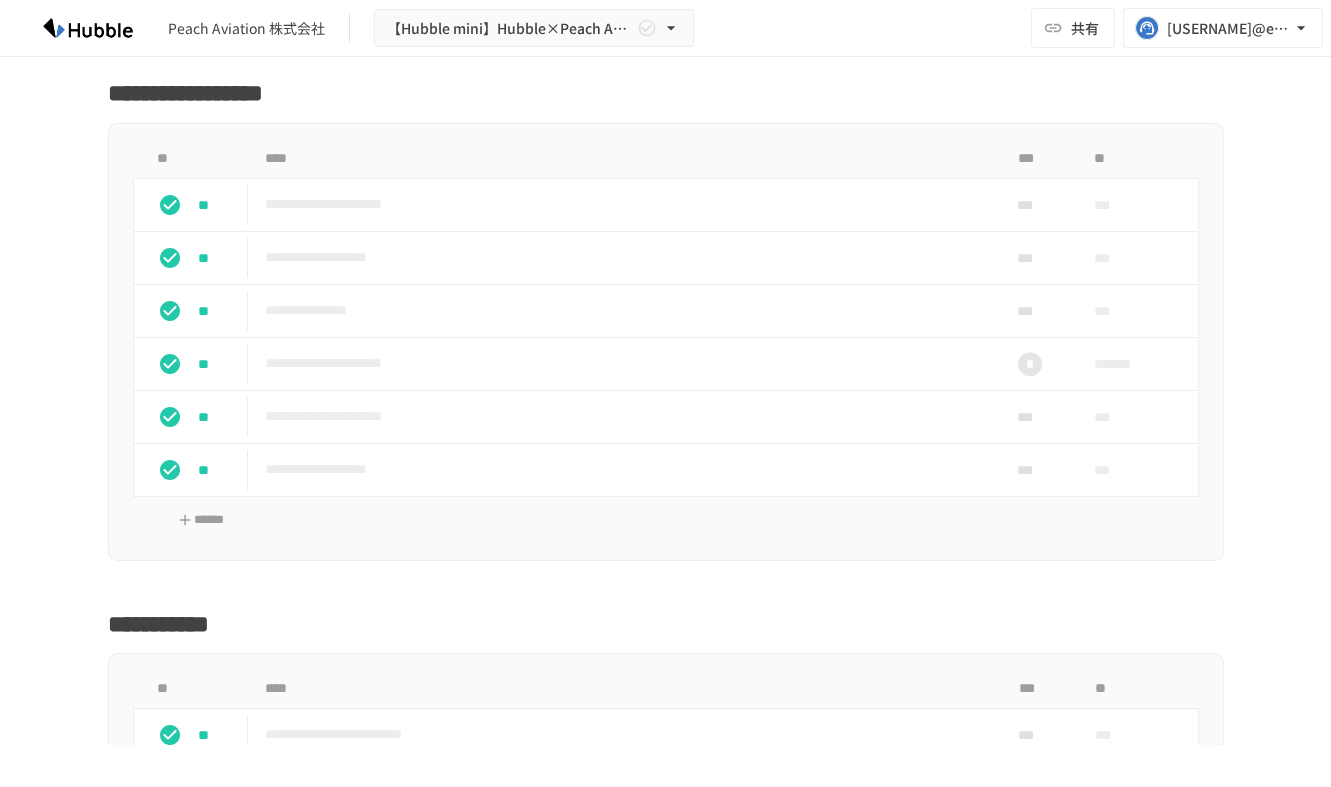 click on "**********" at bounding box center (665, 401) 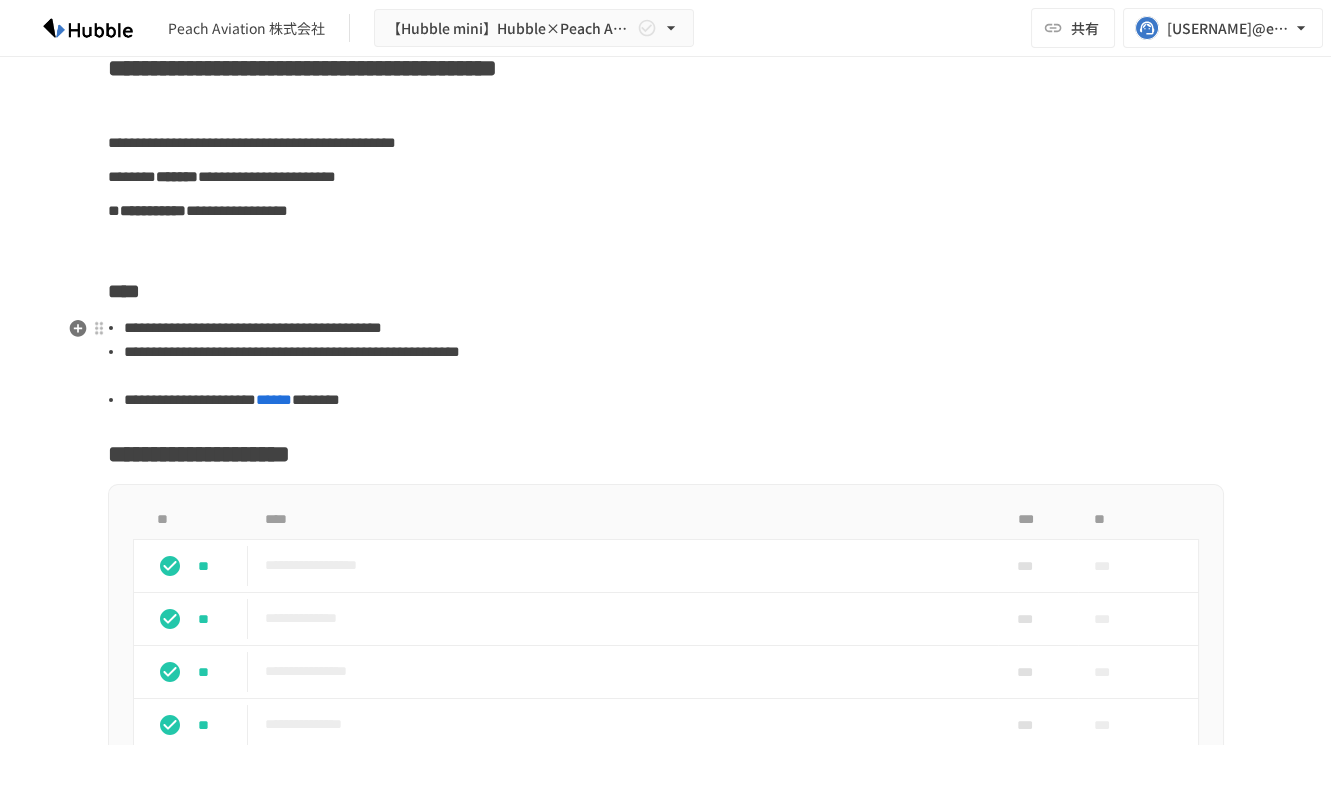scroll, scrollTop: 0, scrollLeft: 0, axis: both 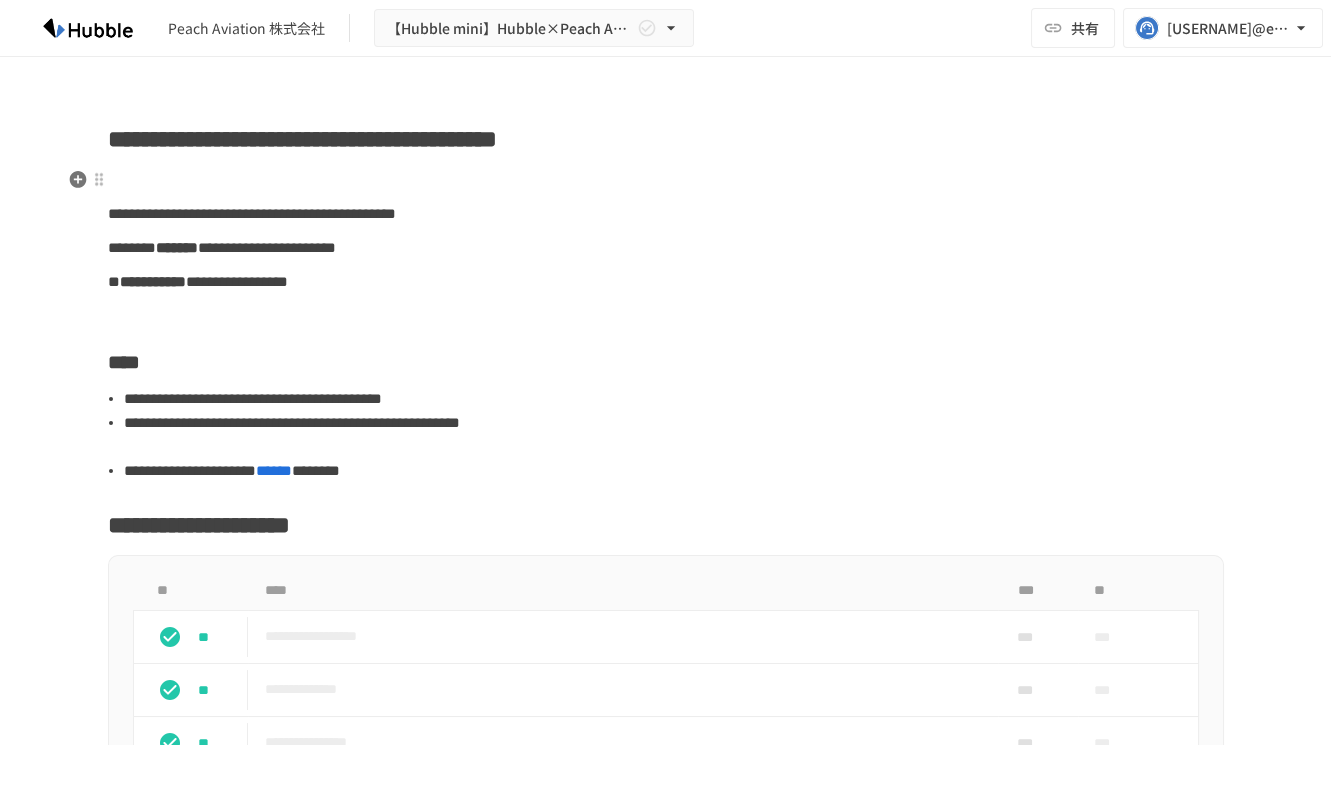 click at bounding box center [666, 180] 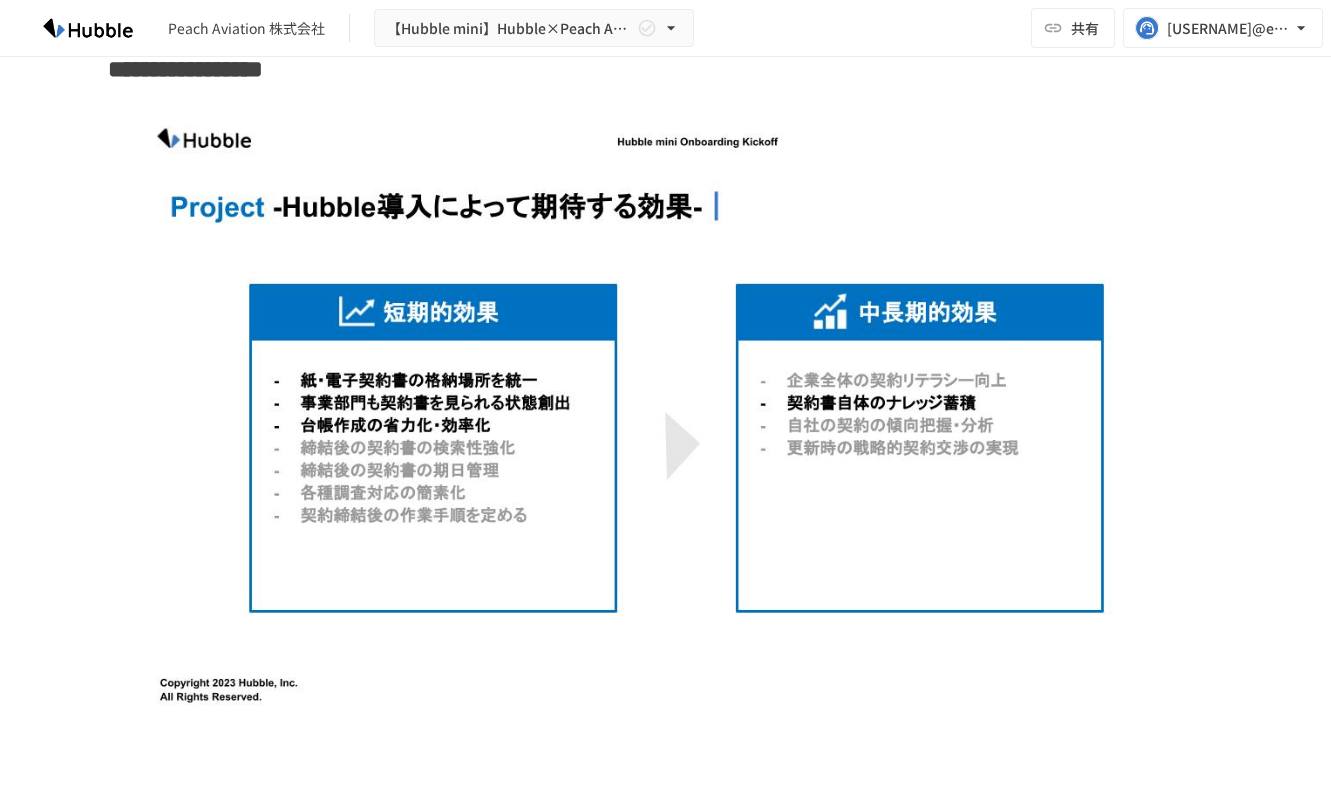 scroll, scrollTop: 968, scrollLeft: 0, axis: vertical 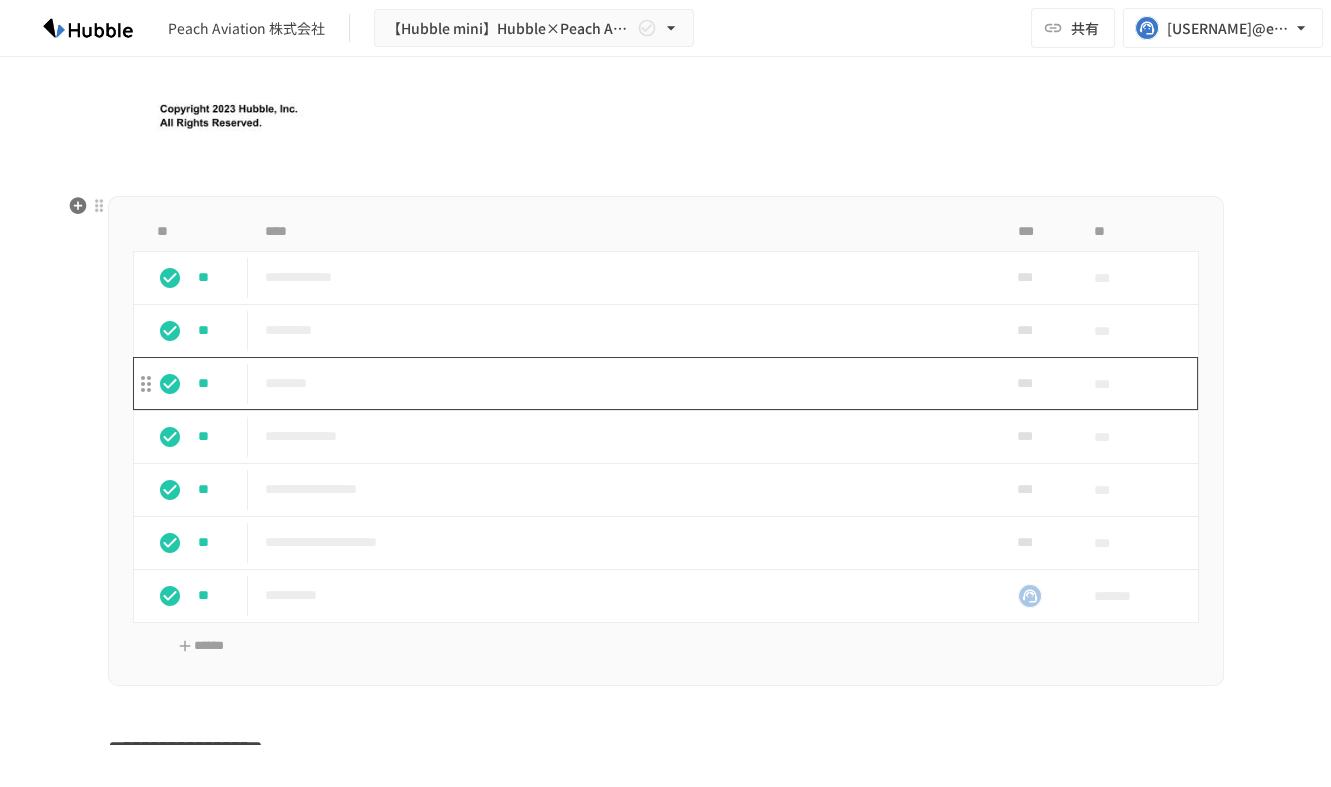 click on "********" at bounding box center [623, 383] 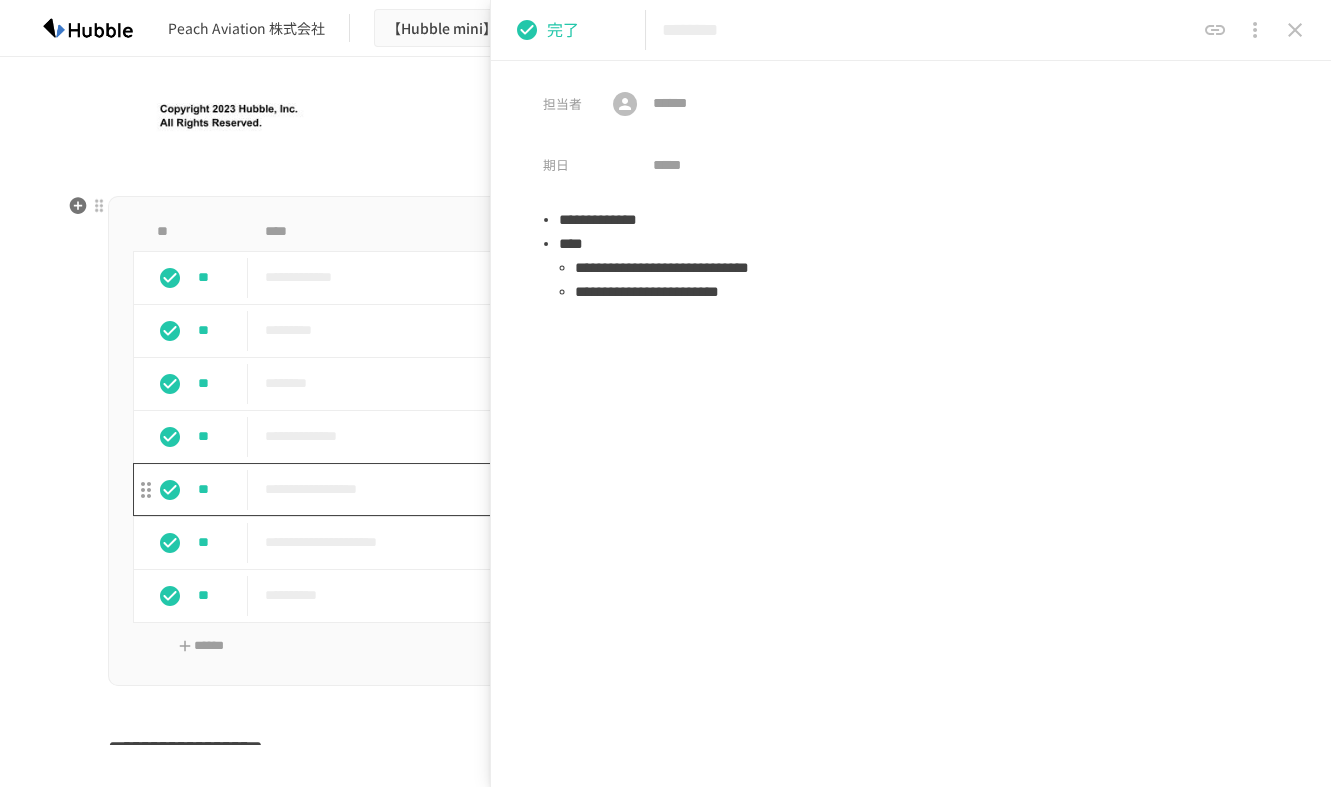 click on "**********" at bounding box center [623, 489] 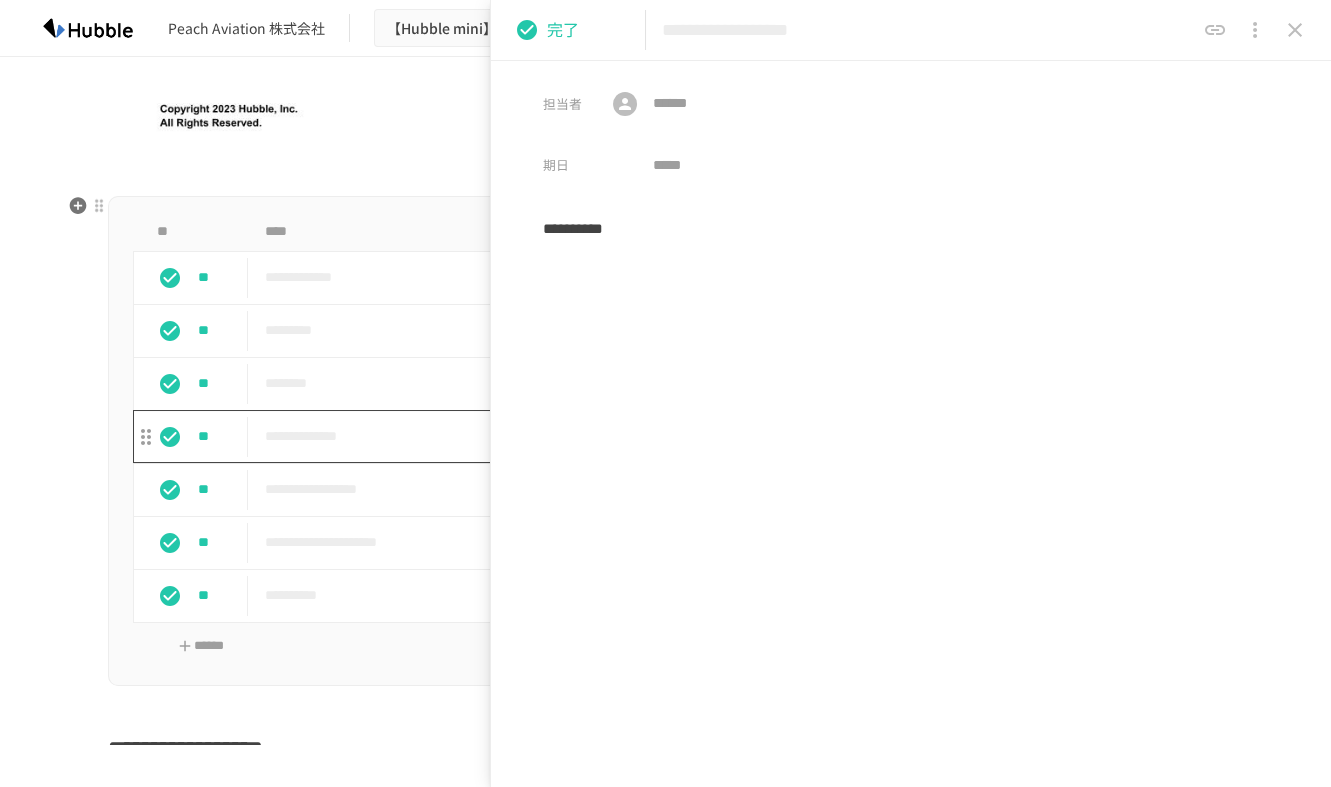 click on "**********" at bounding box center [623, 436] 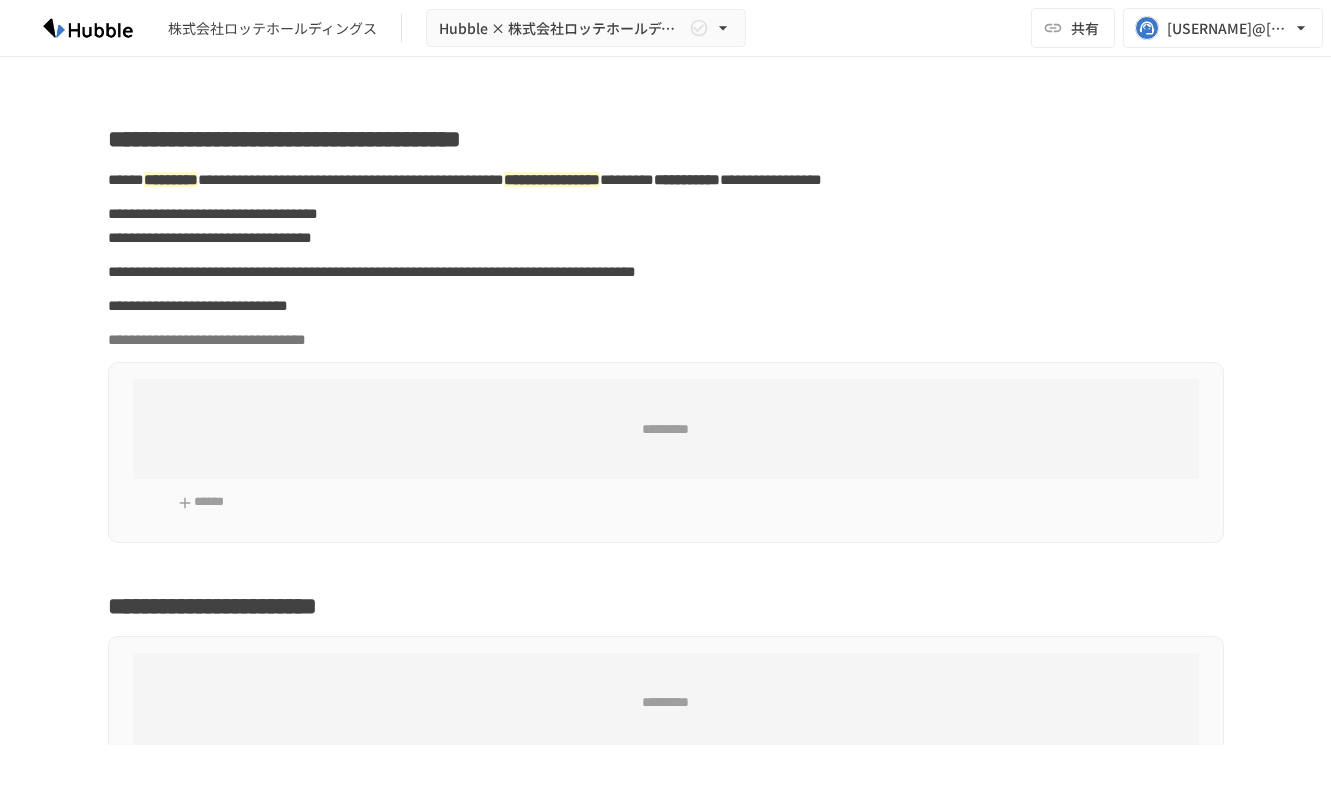 scroll, scrollTop: 0, scrollLeft: 0, axis: both 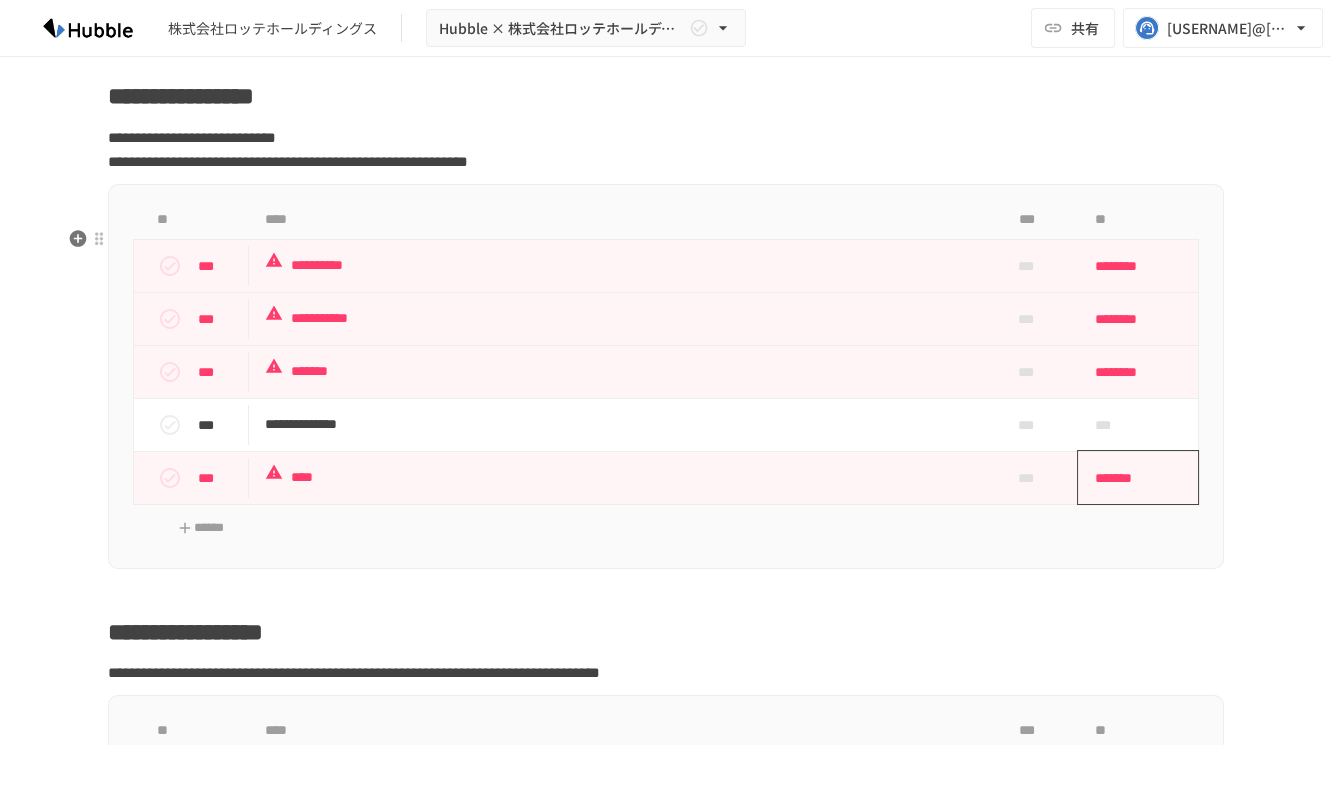 click on "*******" at bounding box center (1127, 478) 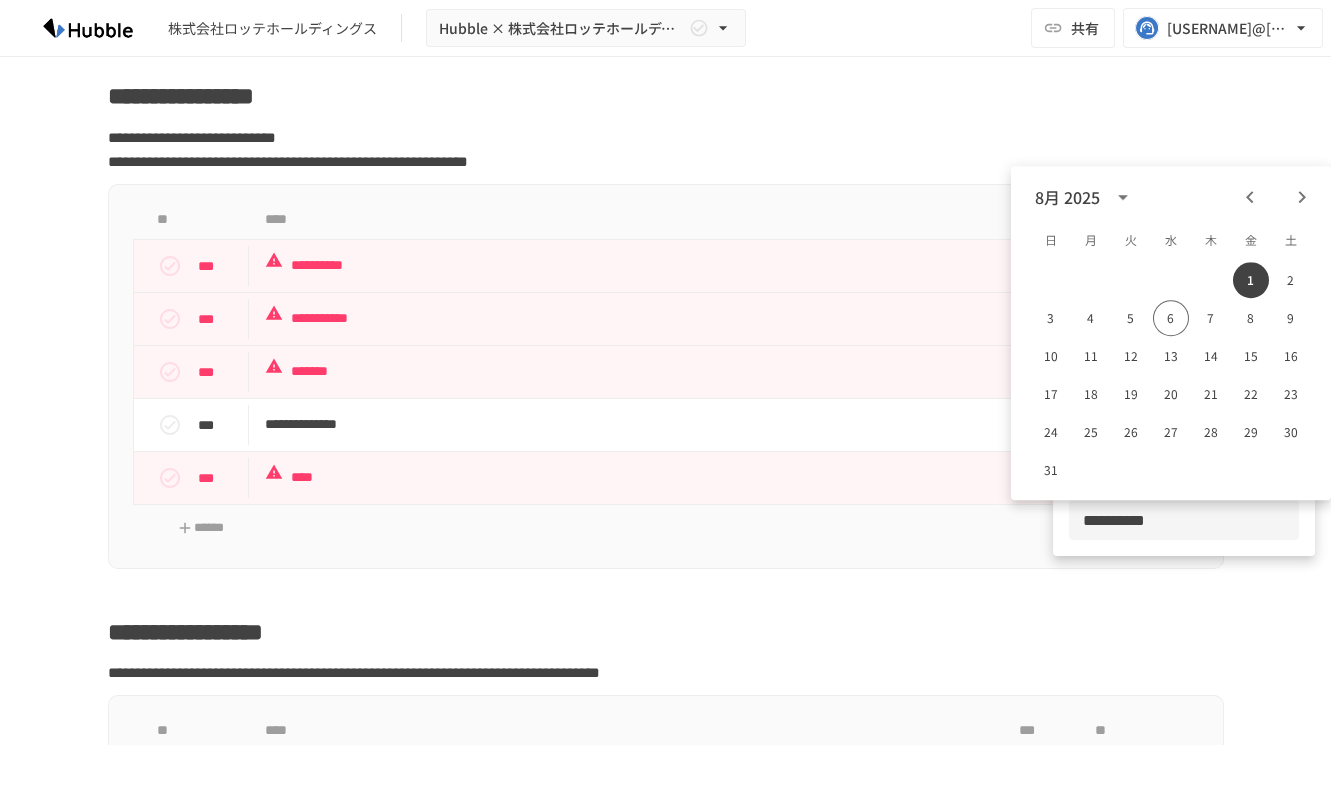 click 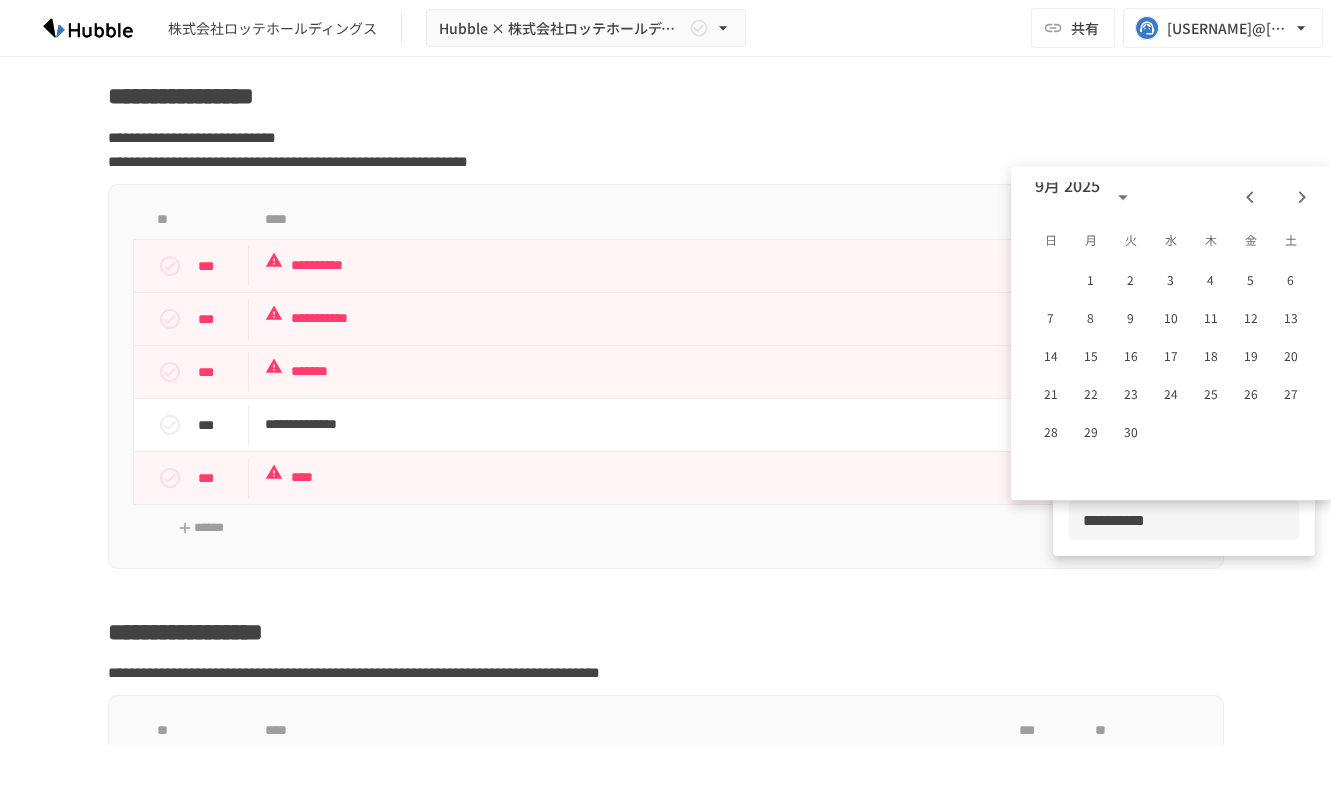 click 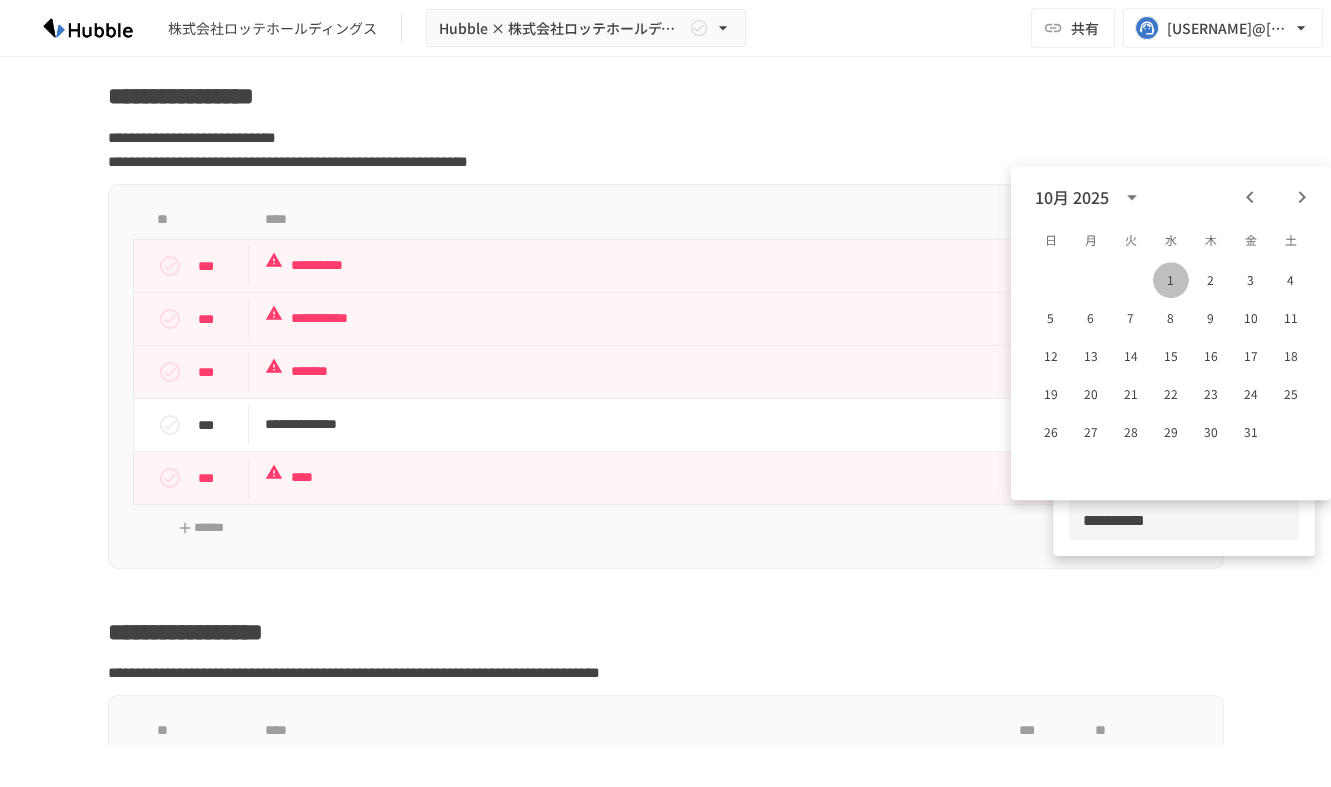 click on "1" at bounding box center (1171, 280) 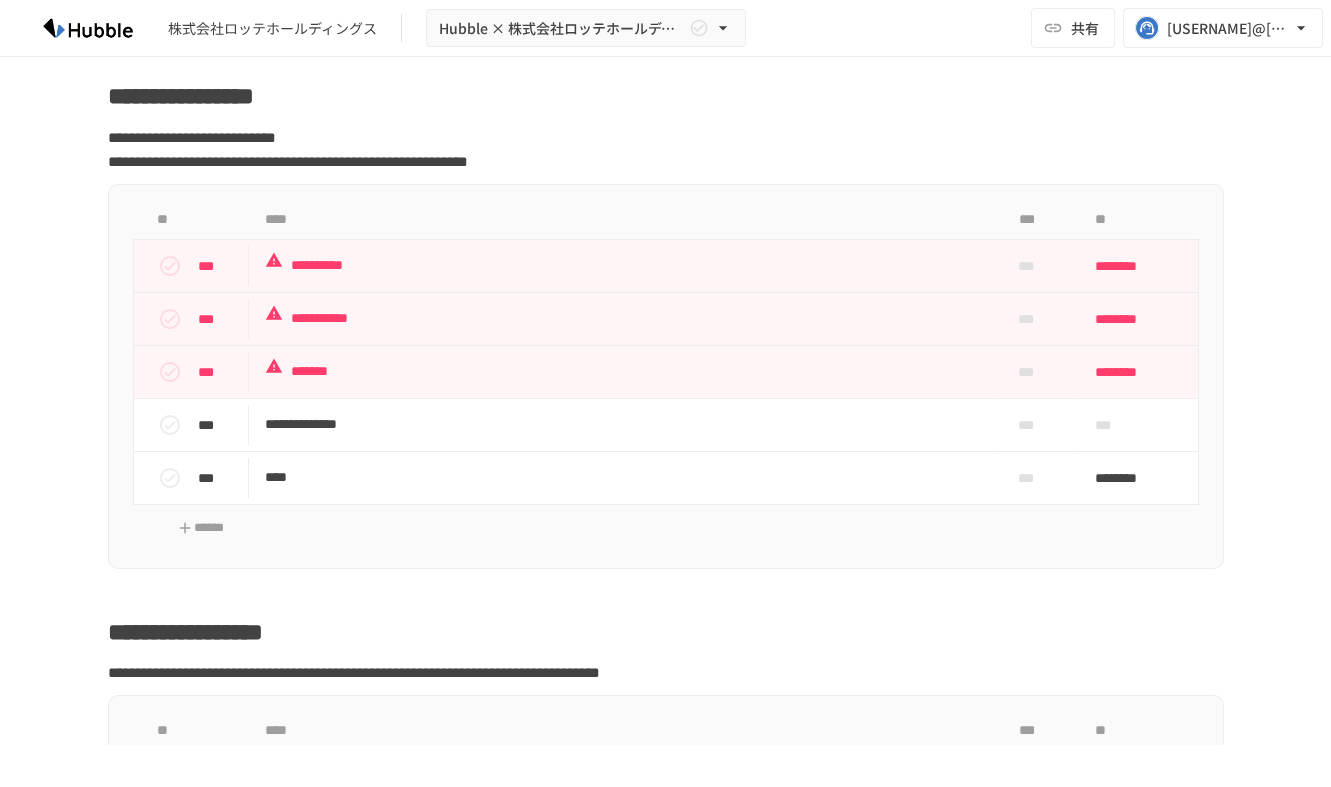 click on "**********" at bounding box center (666, -520) 